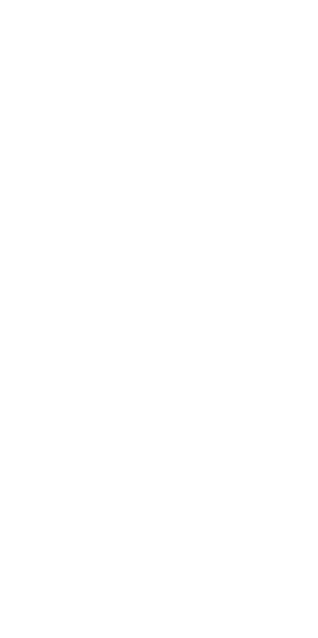 scroll, scrollTop: 0, scrollLeft: 0, axis: both 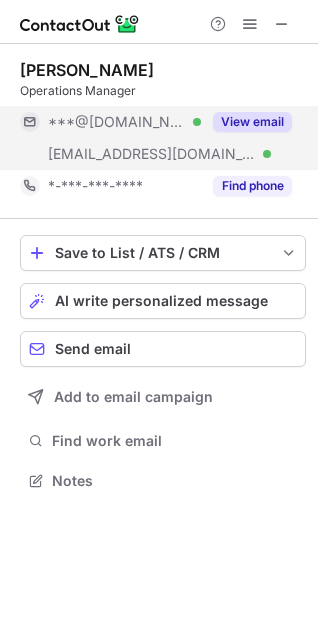 click on "View email" at bounding box center (252, 122) 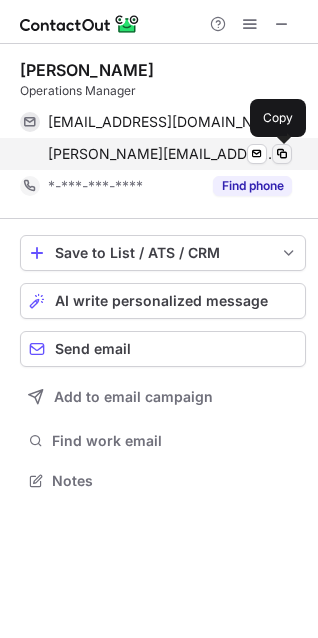 click at bounding box center [282, 154] 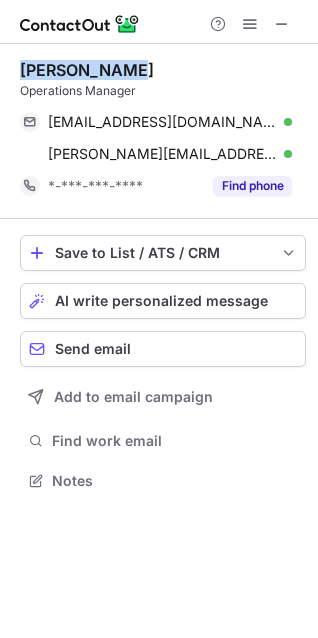 drag, startPoint x: 131, startPoint y: 67, endPoint x: 22, endPoint y: 70, distance: 109.041275 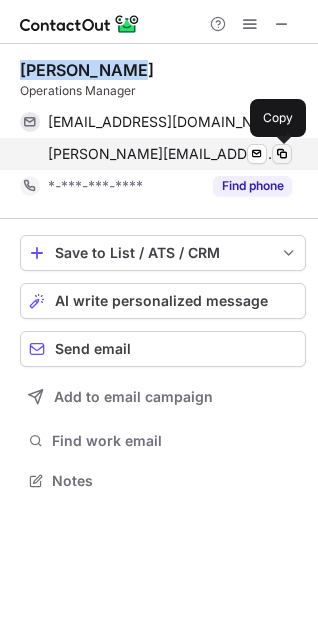 click at bounding box center (282, 154) 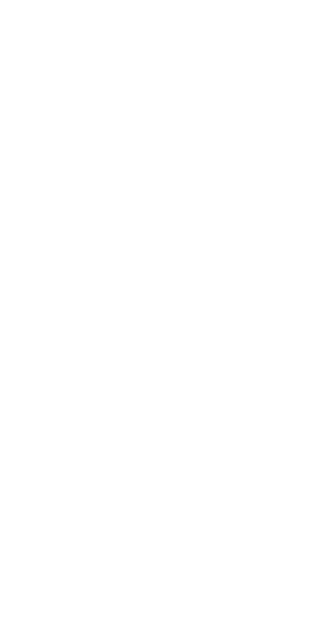 scroll, scrollTop: 0, scrollLeft: 0, axis: both 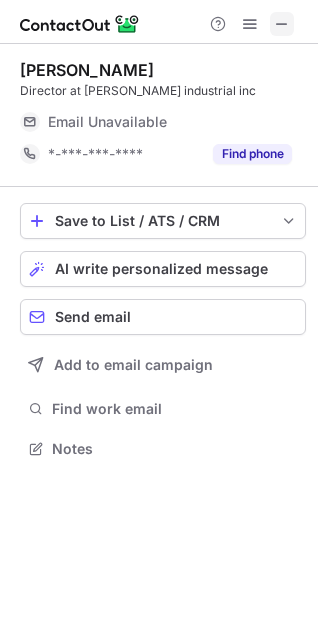 click at bounding box center [282, 24] 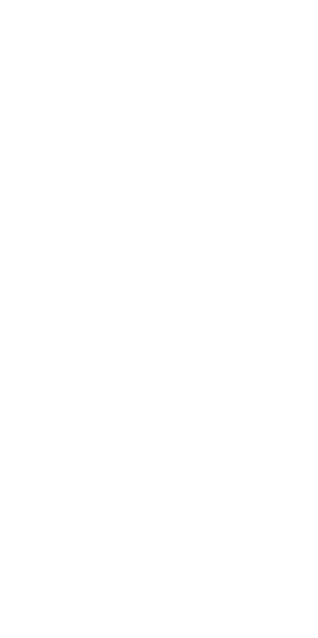 scroll, scrollTop: 0, scrollLeft: 0, axis: both 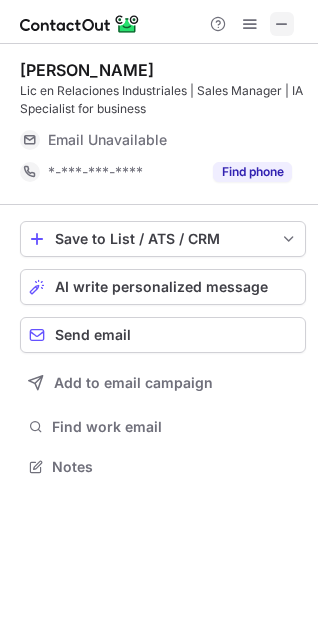 click at bounding box center [282, 24] 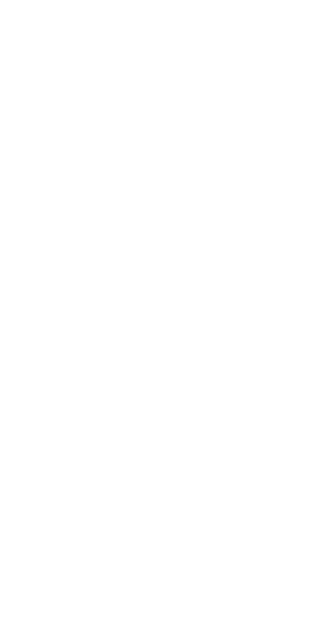 scroll, scrollTop: 0, scrollLeft: 0, axis: both 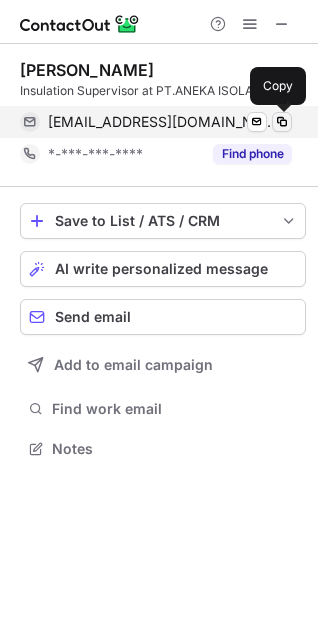 click at bounding box center (282, 122) 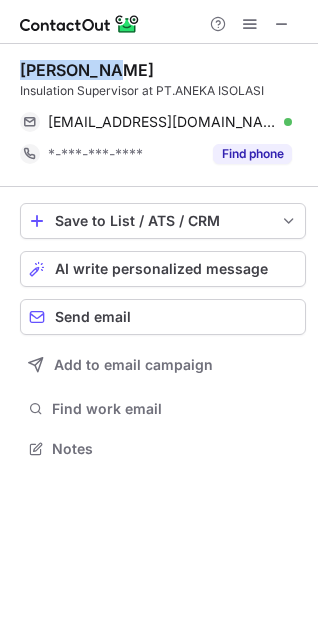 drag, startPoint x: 115, startPoint y: 70, endPoint x: 20, endPoint y: 75, distance: 95.131485 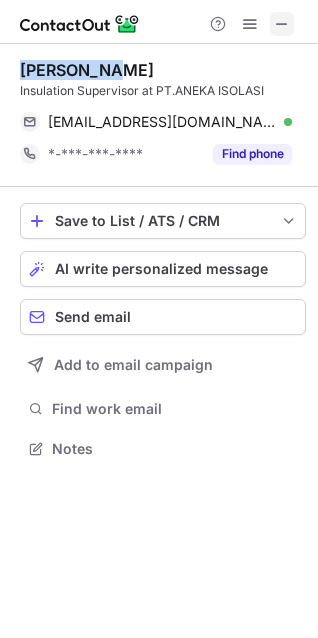 click at bounding box center (282, 24) 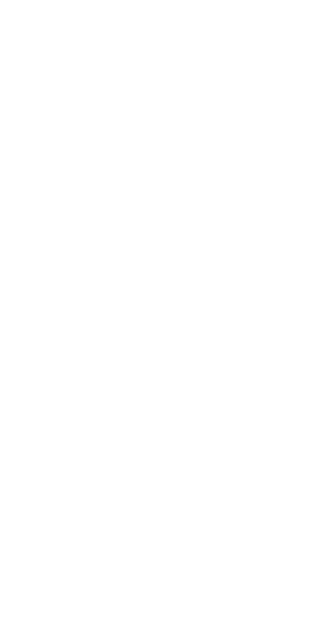 scroll, scrollTop: 0, scrollLeft: 0, axis: both 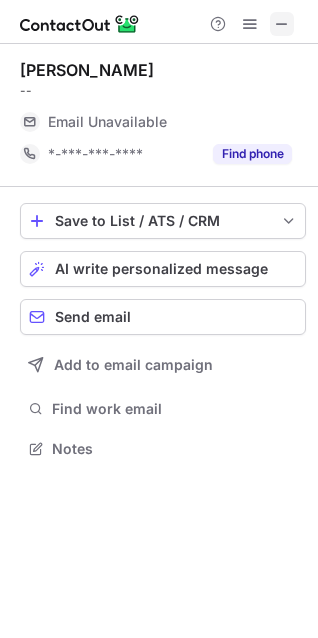 click at bounding box center (282, 24) 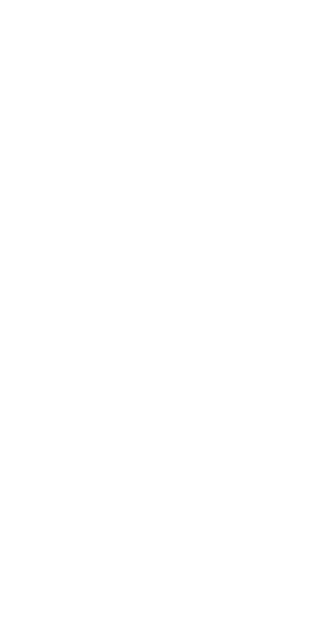 scroll, scrollTop: 0, scrollLeft: 0, axis: both 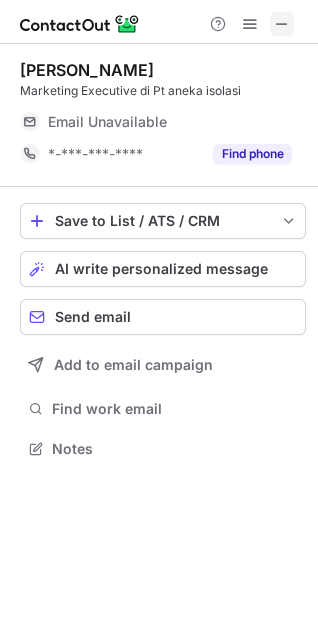 click at bounding box center (282, 24) 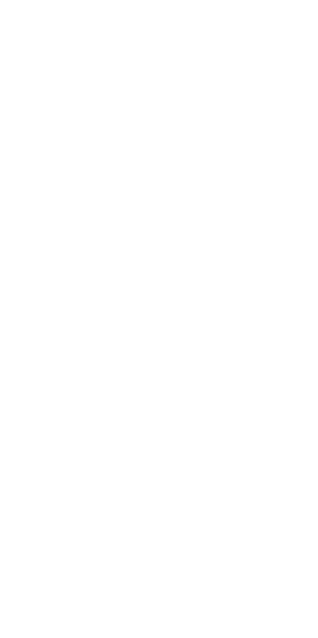 scroll, scrollTop: 0, scrollLeft: 0, axis: both 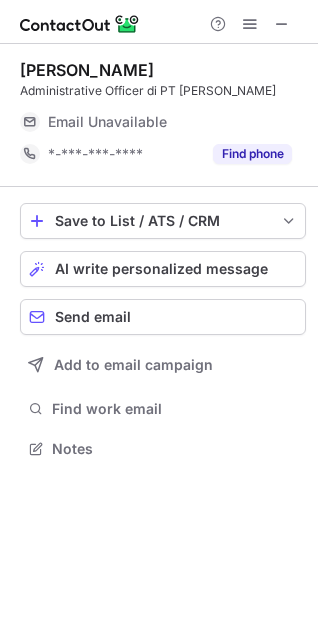 click on "Email Unavailable" at bounding box center [148, 122] 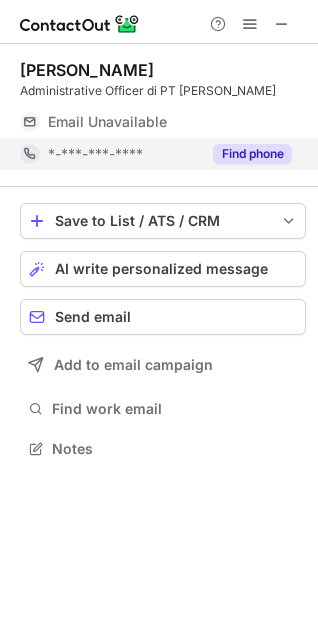 click on "Find phone" at bounding box center (252, 154) 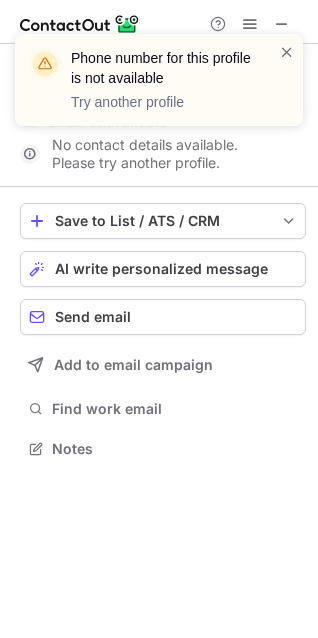 click on "Phone number for this profile is not available Try another profile" at bounding box center [159, 80] 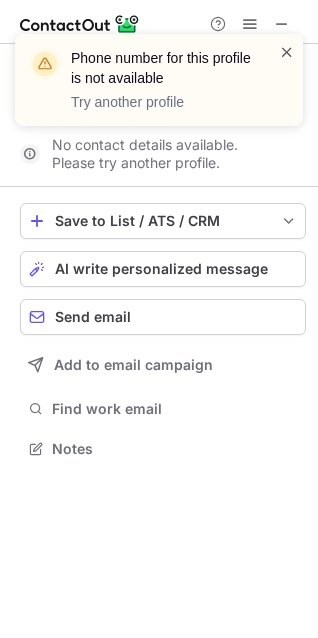 click at bounding box center (287, 52) 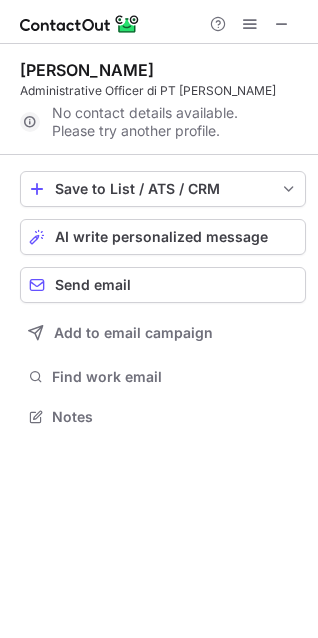 scroll, scrollTop: 403, scrollLeft: 318, axis: both 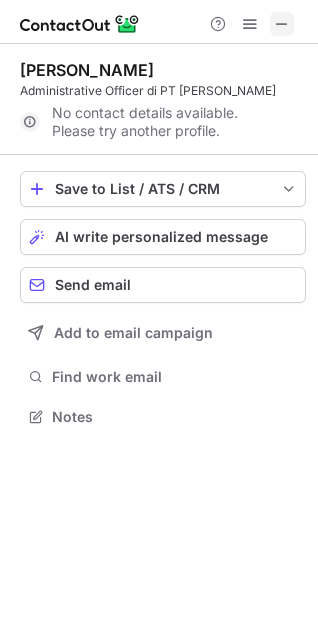 click at bounding box center (282, 24) 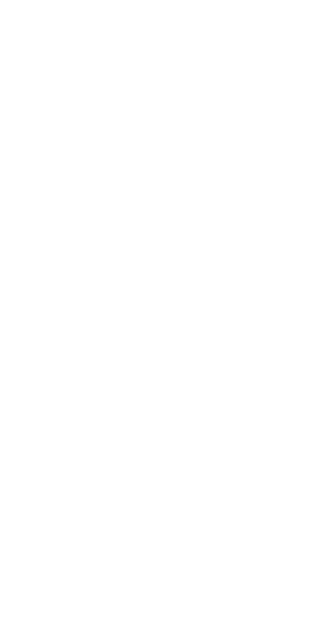 scroll, scrollTop: 0, scrollLeft: 0, axis: both 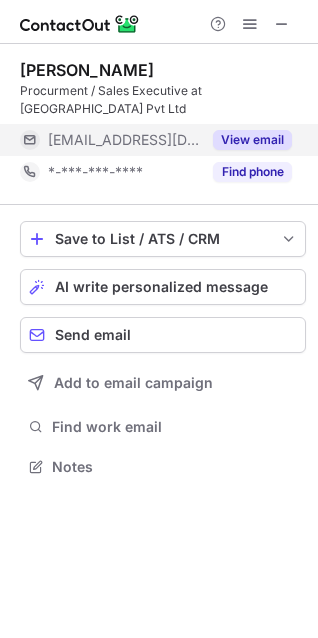 click on "View email" at bounding box center [252, 140] 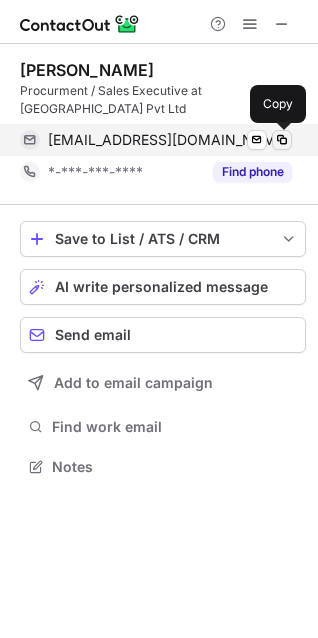 click at bounding box center (282, 140) 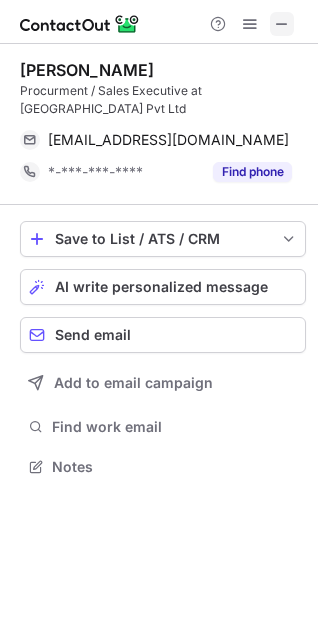 click at bounding box center (282, 24) 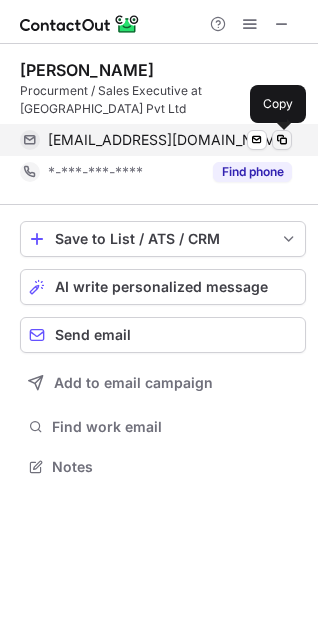 click at bounding box center [282, 140] 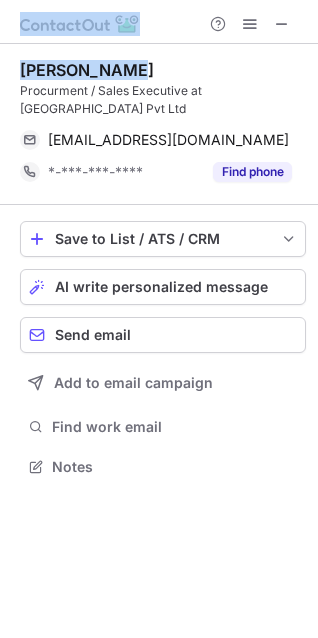 drag, startPoint x: 153, startPoint y: 71, endPoint x: -9, endPoint y: 68, distance: 162.02777 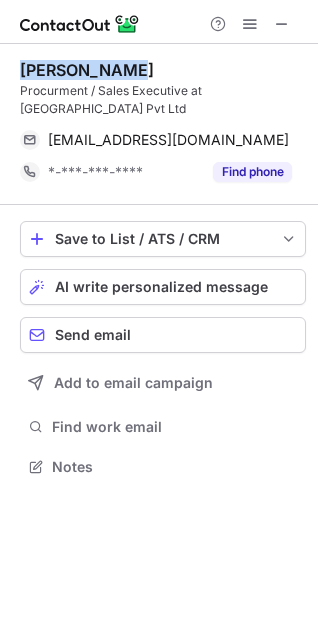 drag, startPoint x: 94, startPoint y: 72, endPoint x: 9, endPoint y: 76, distance: 85.09406 